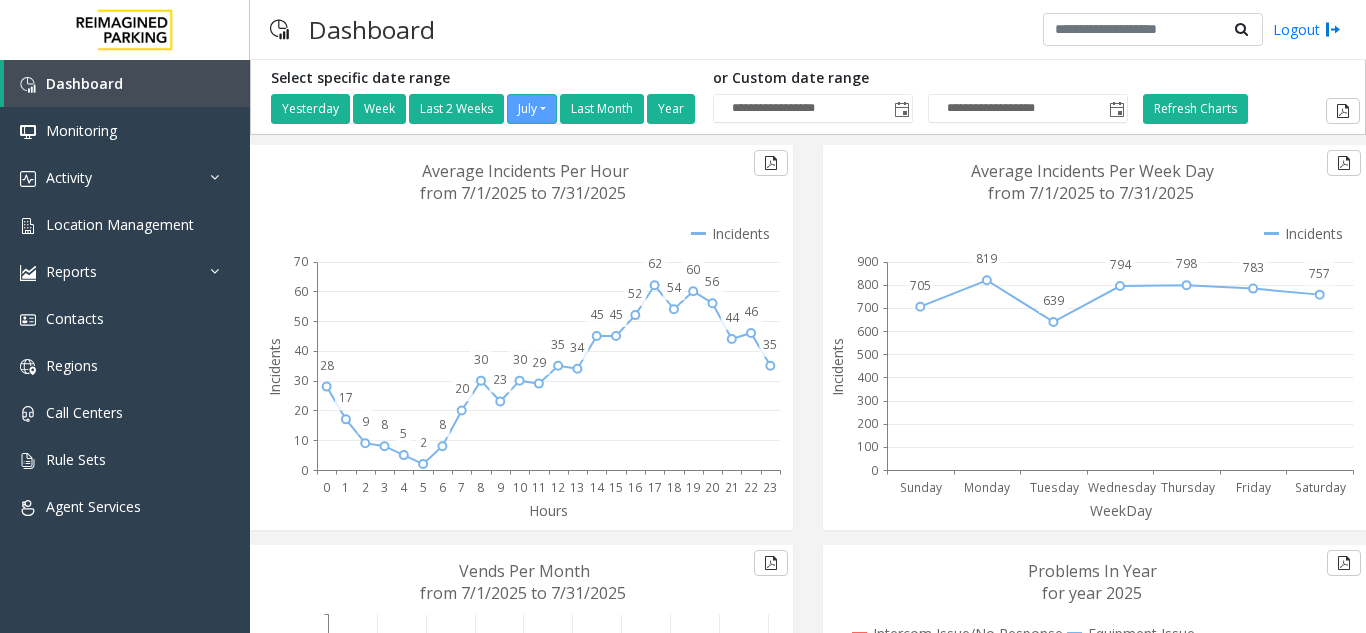 scroll, scrollTop: 0, scrollLeft: 0, axis: both 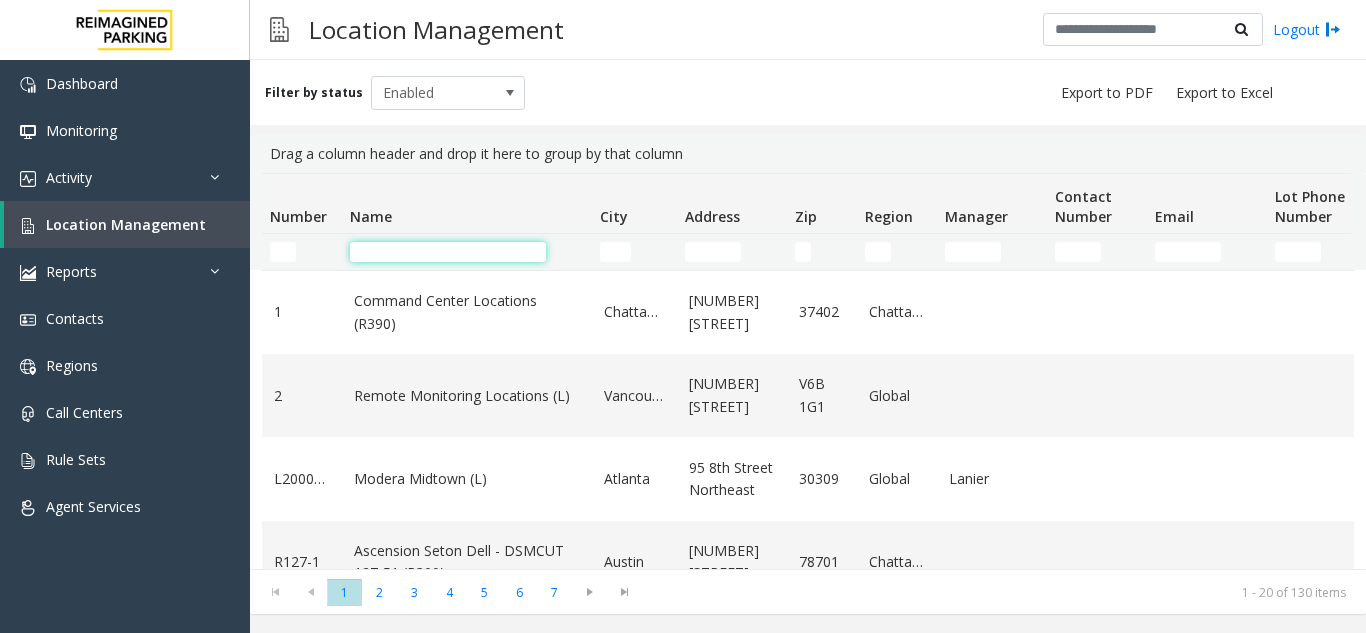click 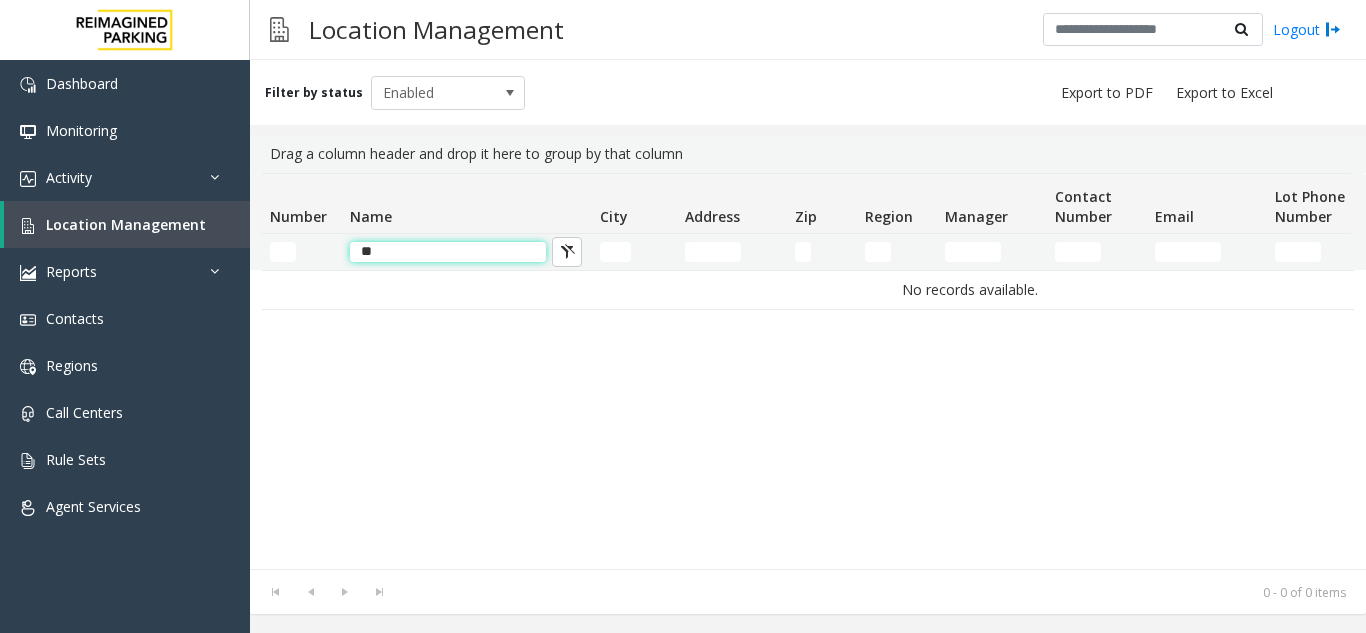 type on "*" 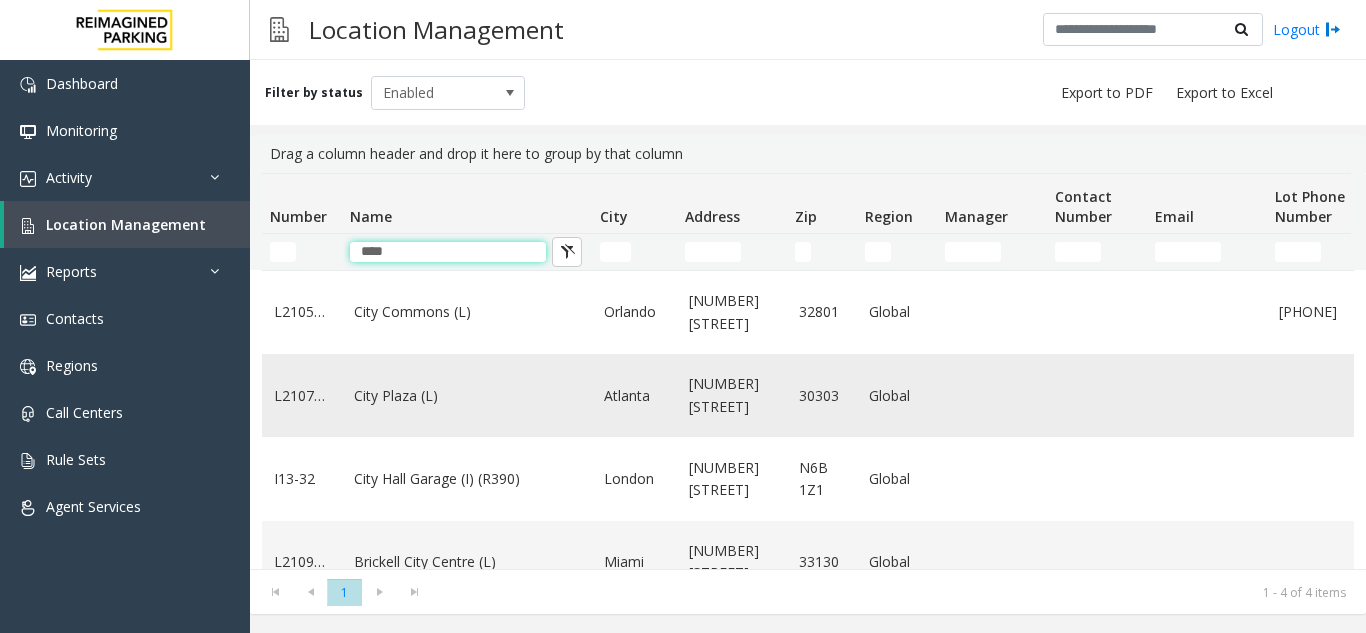 type on "****" 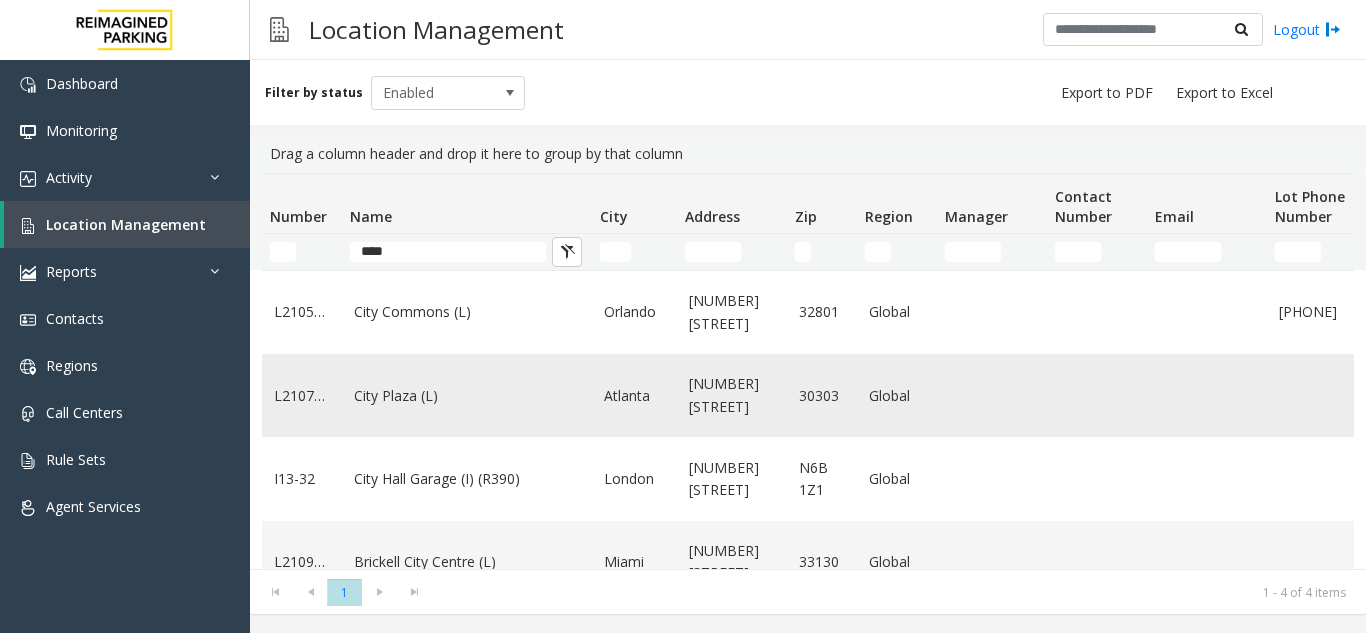 click on "City Plaza (L)" 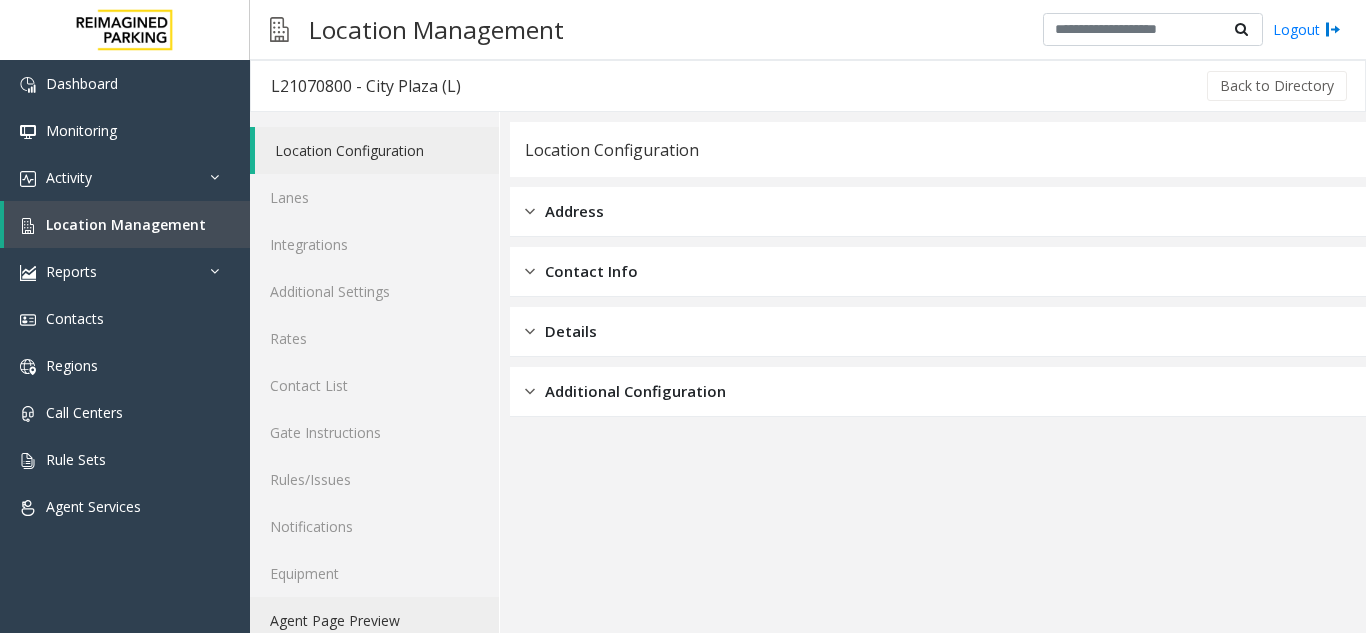 click on "Agent Page Preview" 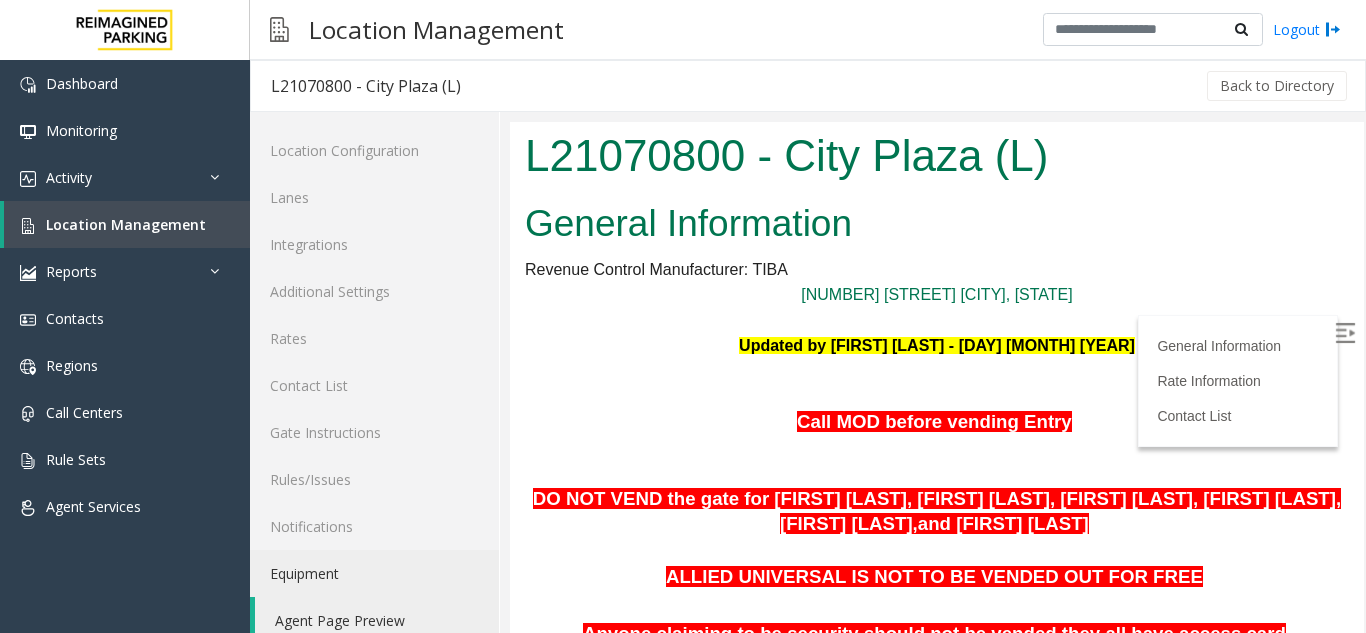 scroll, scrollTop: 0, scrollLeft: 0, axis: both 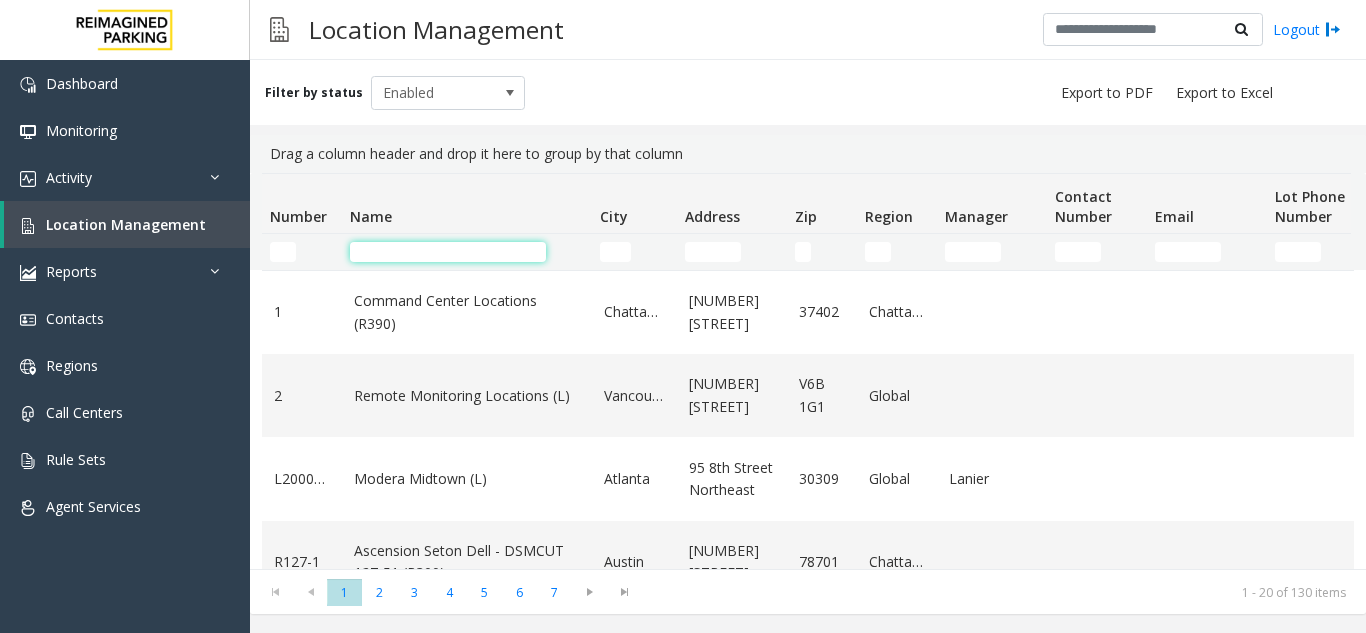 click 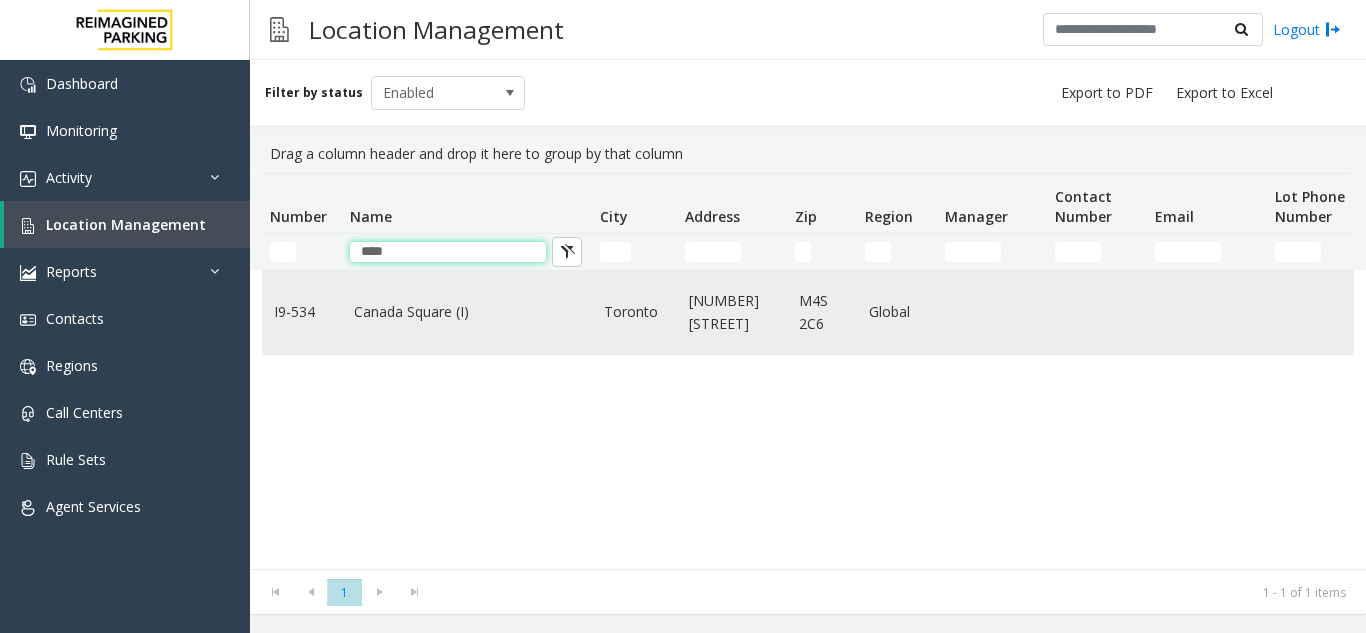 type on "****" 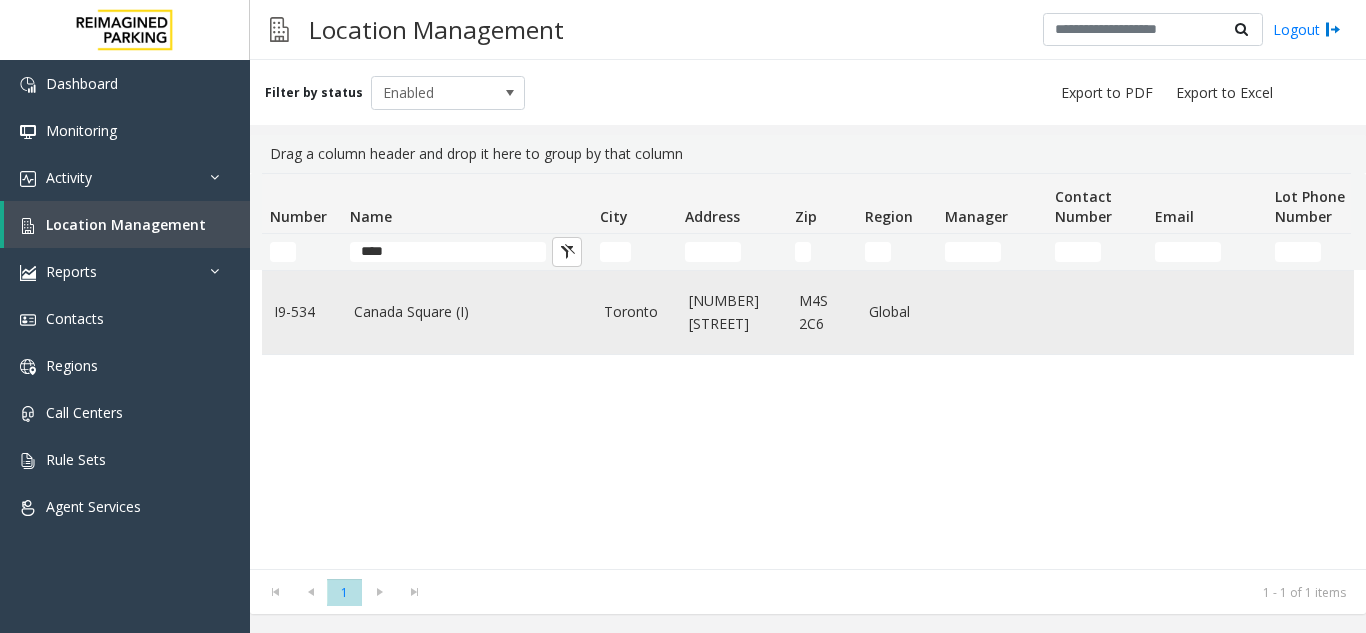 click on "Canada Square (I)" 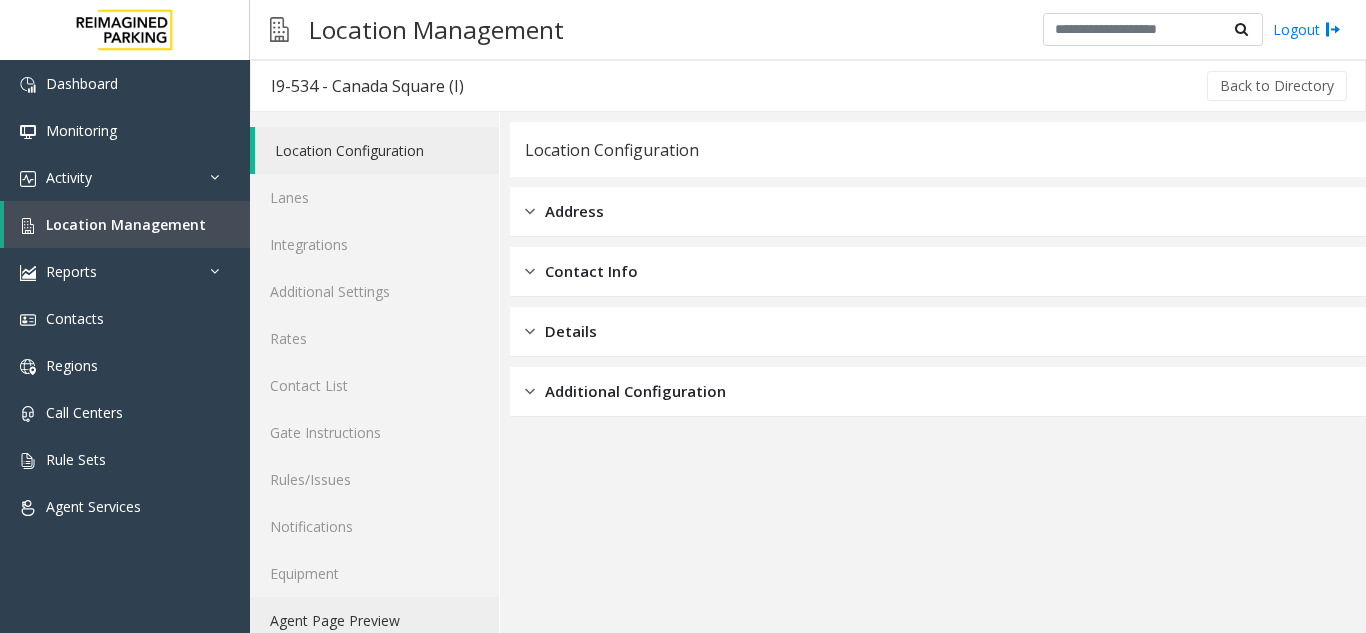 click on "Agent Page Preview" 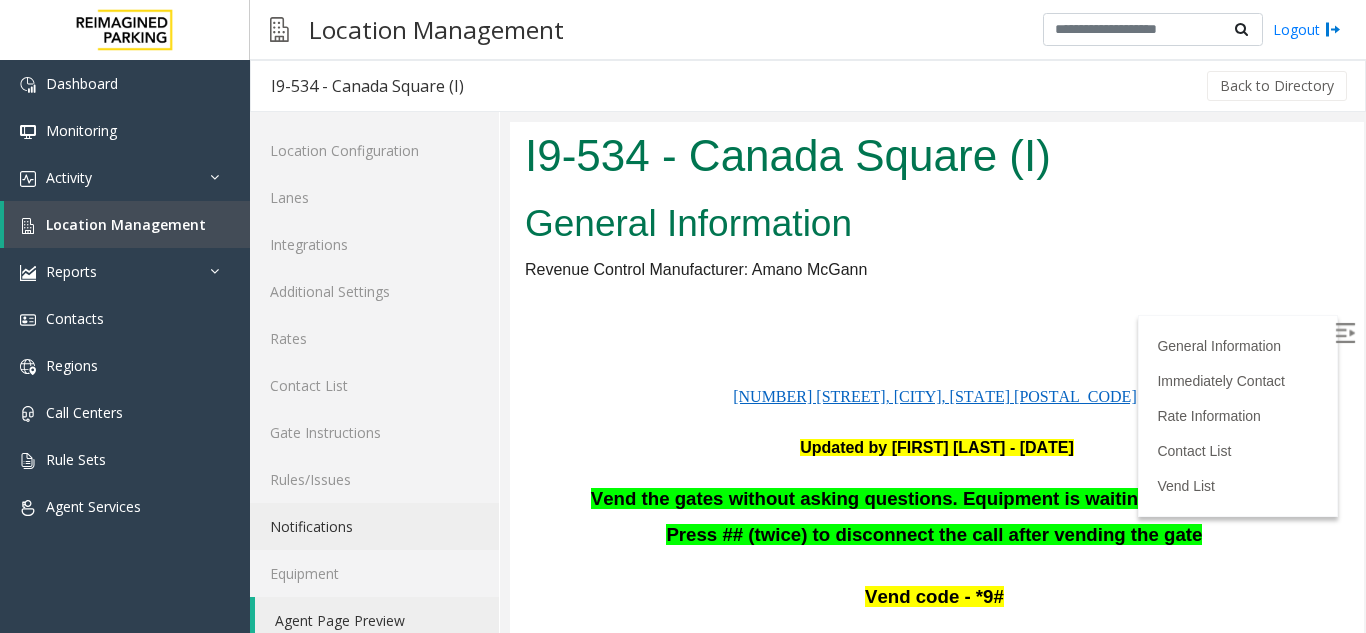 scroll, scrollTop: 0, scrollLeft: 0, axis: both 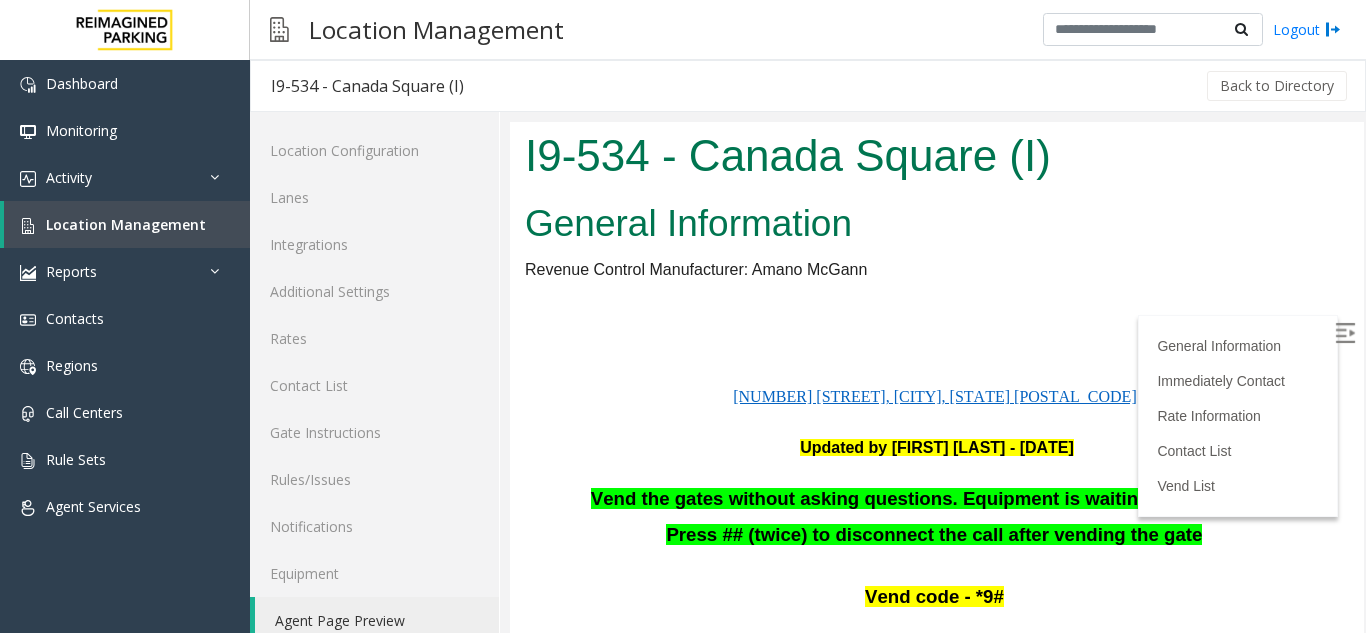 click at bounding box center (1347, 336) 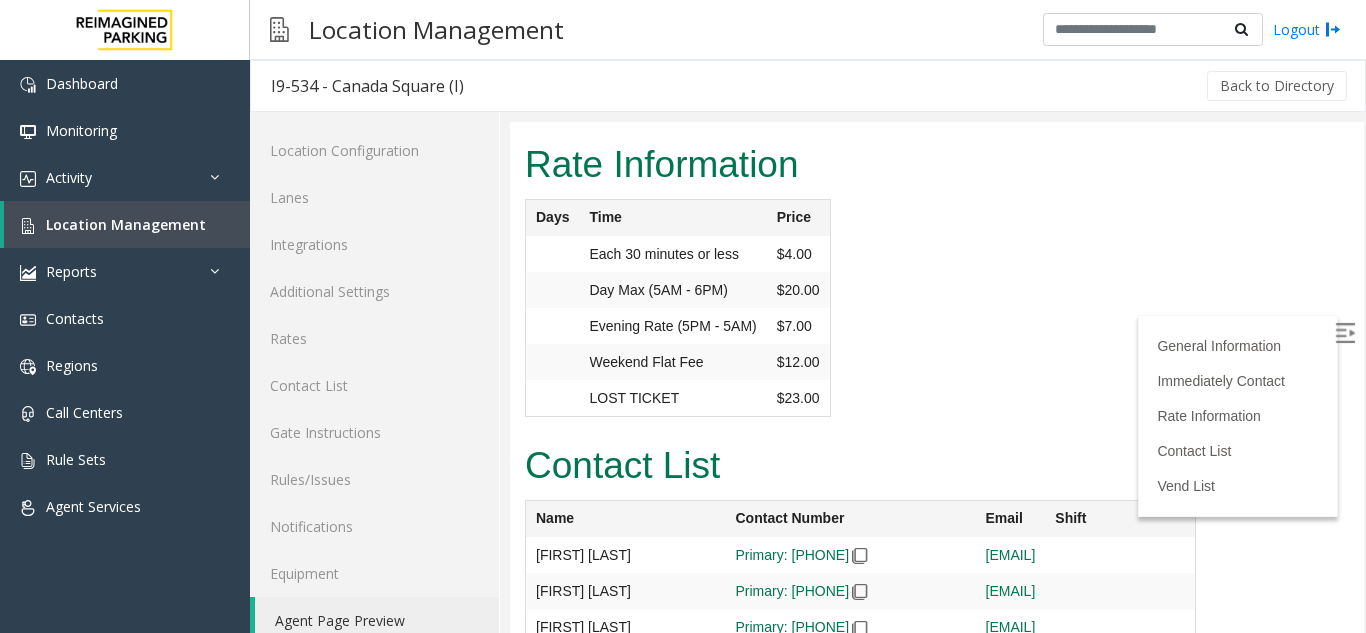 scroll, scrollTop: 2100, scrollLeft: 0, axis: vertical 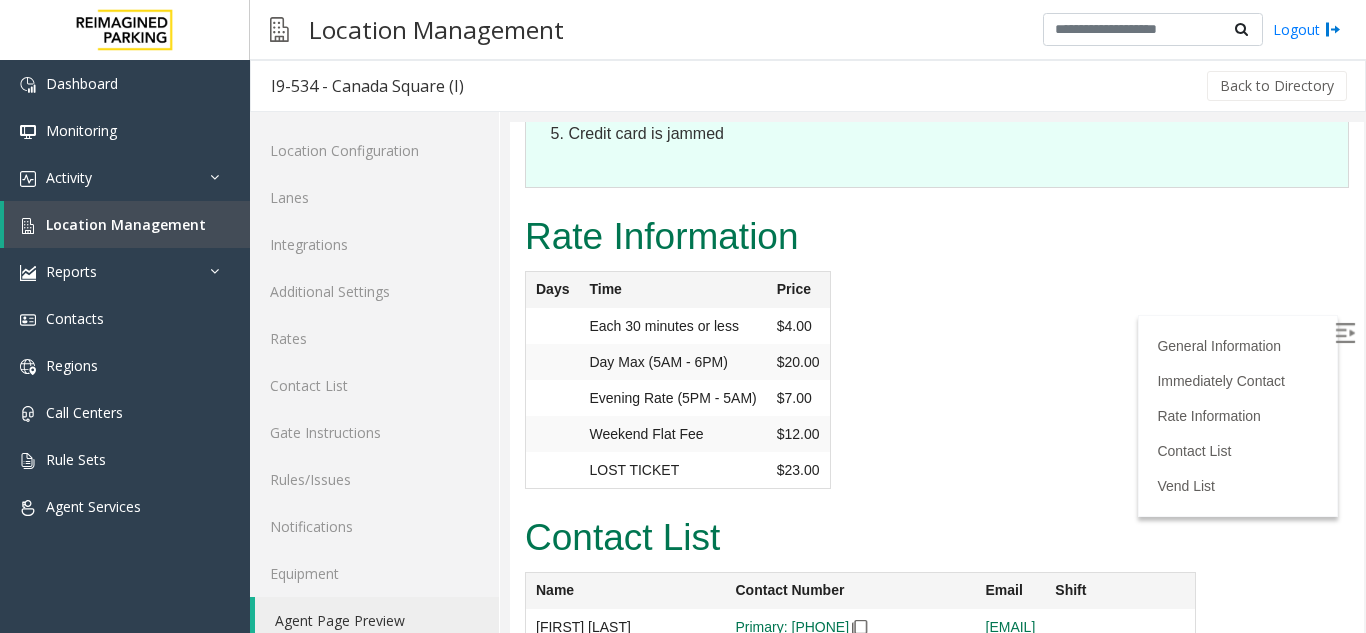 click on "Rate Information
Days
Time
Price
Each 30 minutes or less
$4.00
Day Max (5AM - 6PM)
$20.00
Evening Rate (5PM - 5AM)
$7.00
Weekend Flat Fee
$12.00
LOST TICKET $23.00" at bounding box center [937, 358] 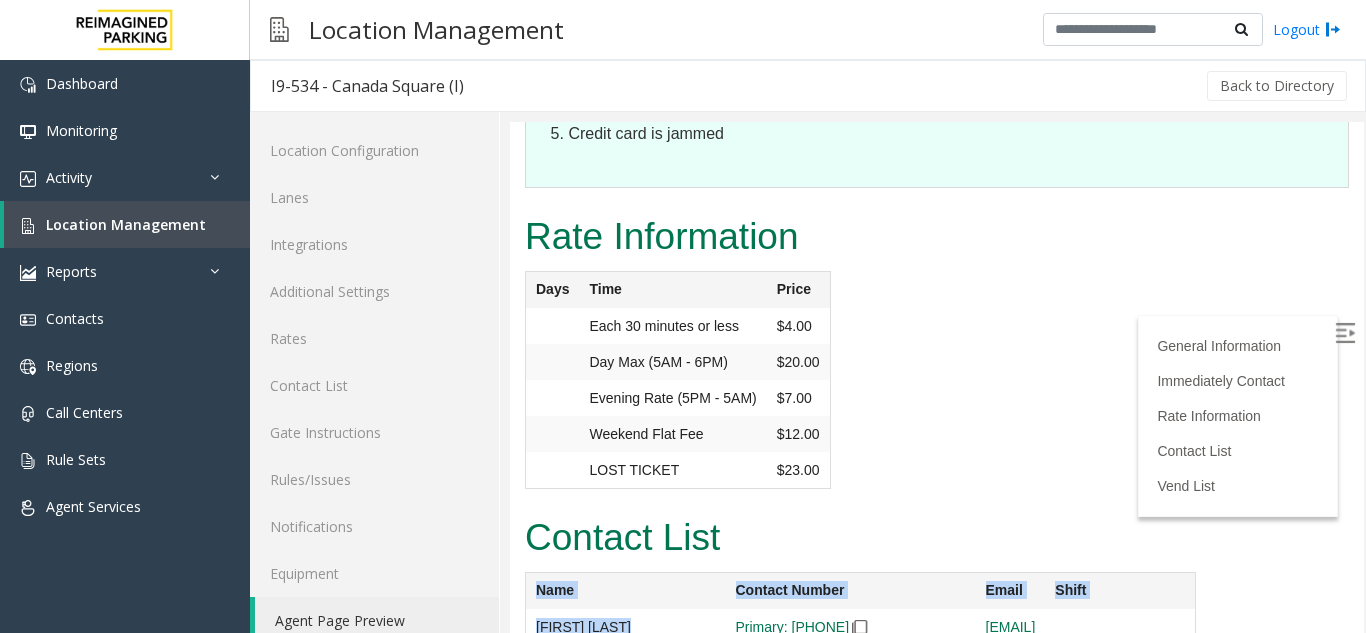 drag, startPoint x: 628, startPoint y: 501, endPoint x: 522, endPoint y: 496, distance: 106.11786 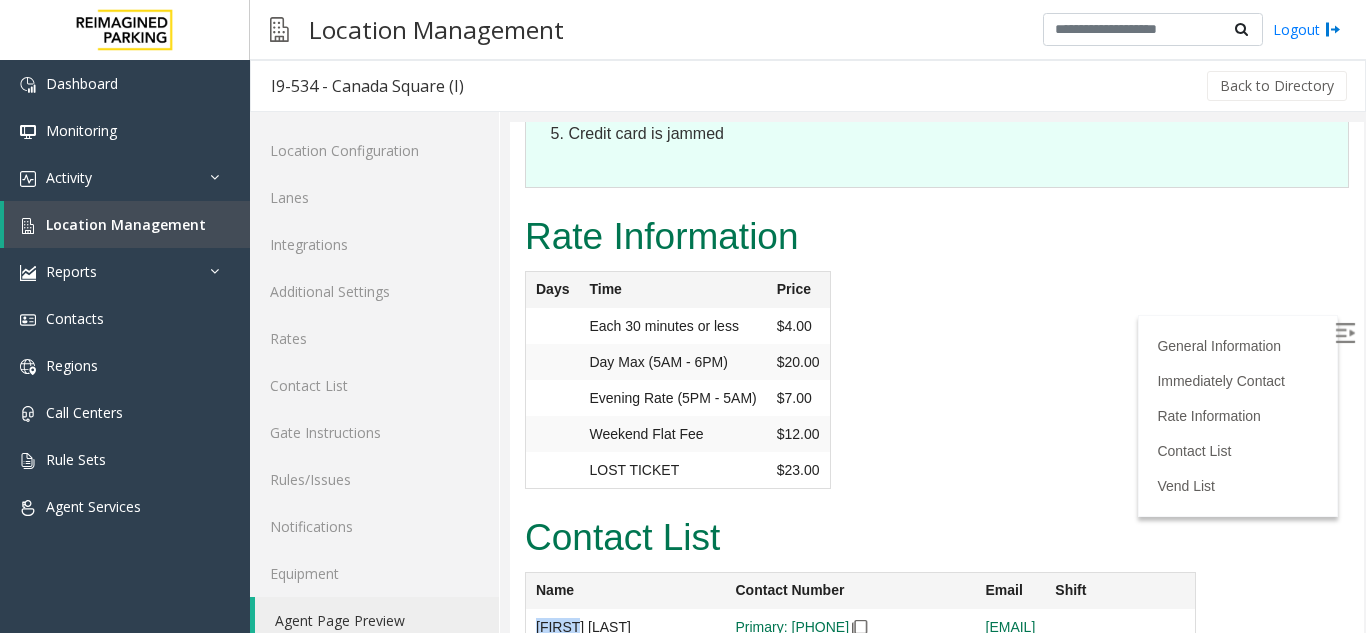 drag, startPoint x: 575, startPoint y: 502, endPoint x: 537, endPoint y: 501, distance: 38.013157 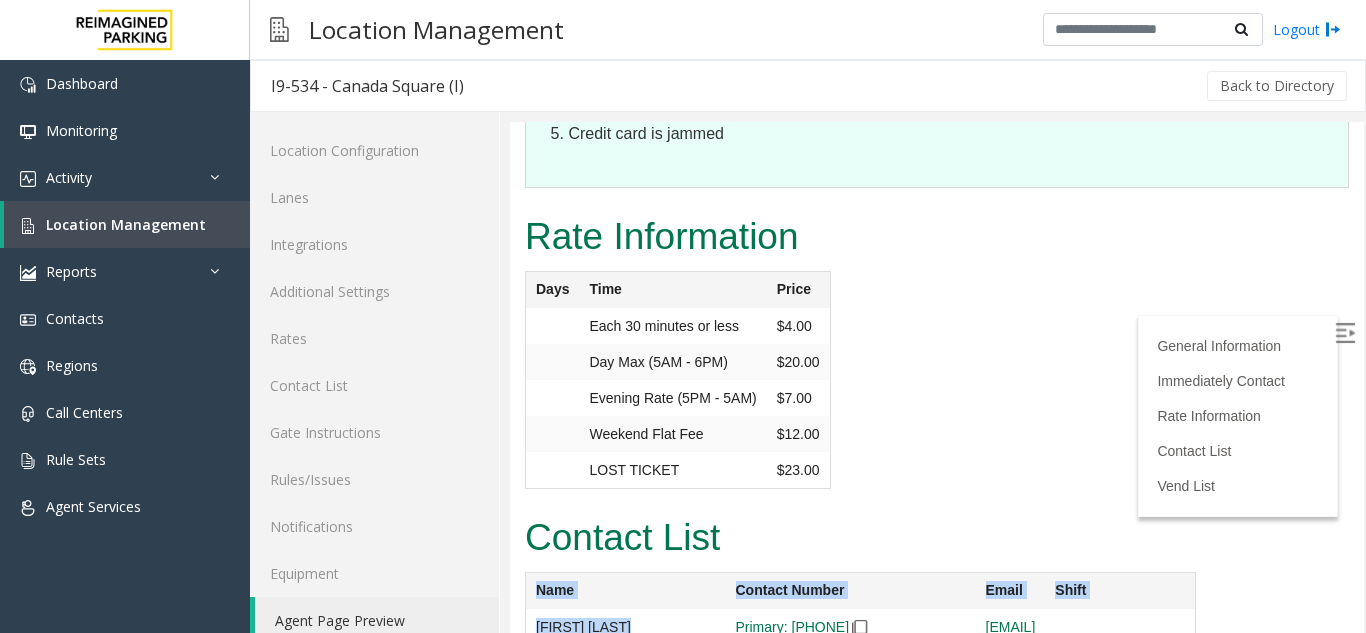 drag, startPoint x: 631, startPoint y: 498, endPoint x: 518, endPoint y: 508, distance: 113.44161 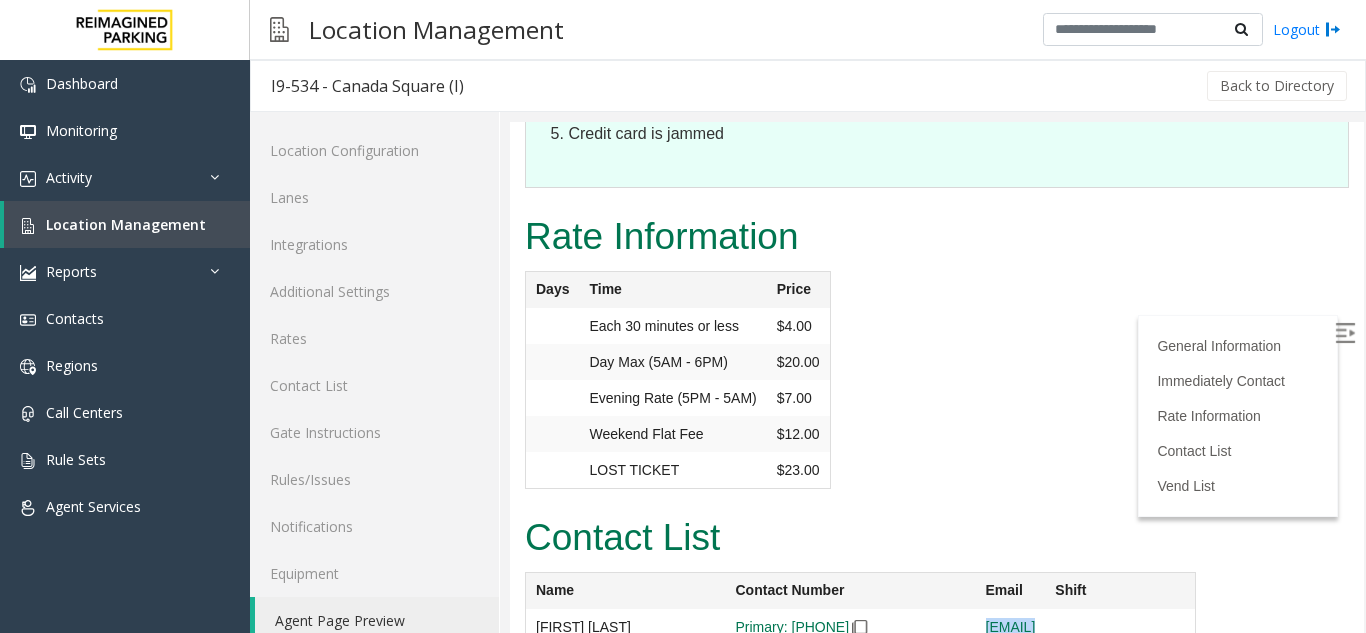drag, startPoint x: 973, startPoint y: 499, endPoint x: 1172, endPoint y: 501, distance: 199.01006 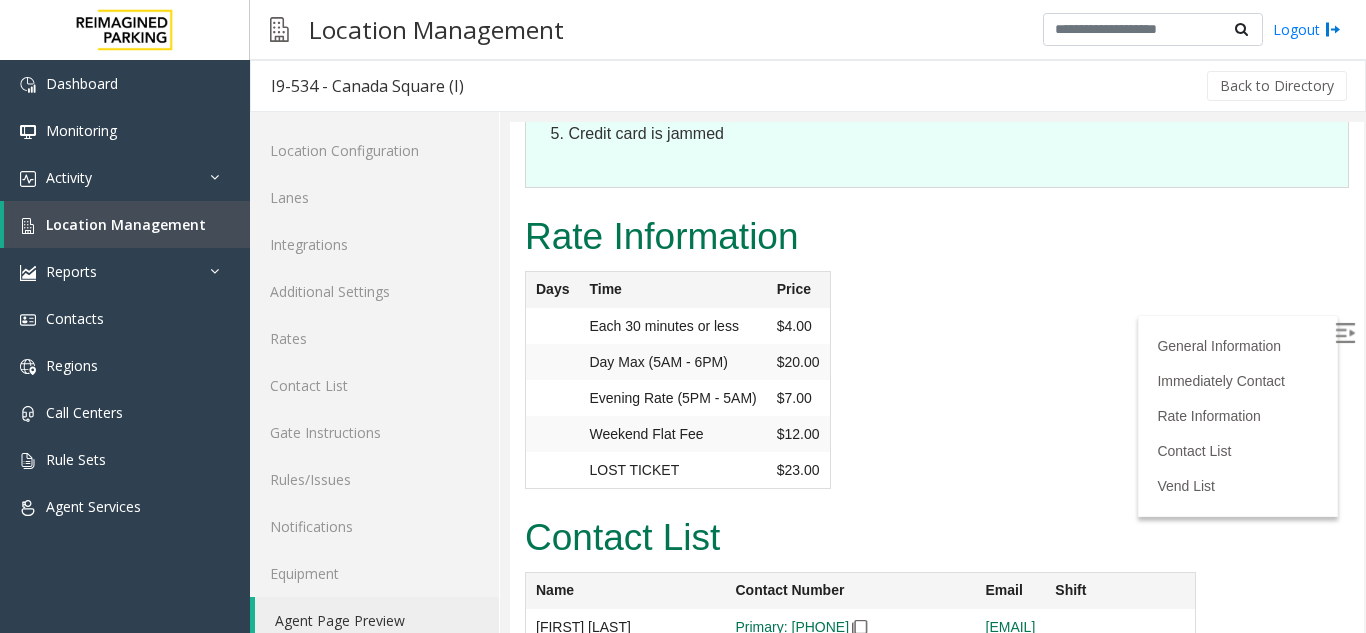 click on "Name
Contact Number
Email
Shift
Ashley Dionisi
Primary: 647-539-1652
adionisi@impark.com
Tofiq Mohiuddin
Primary: 647-501-9741" at bounding box center [860, 645] 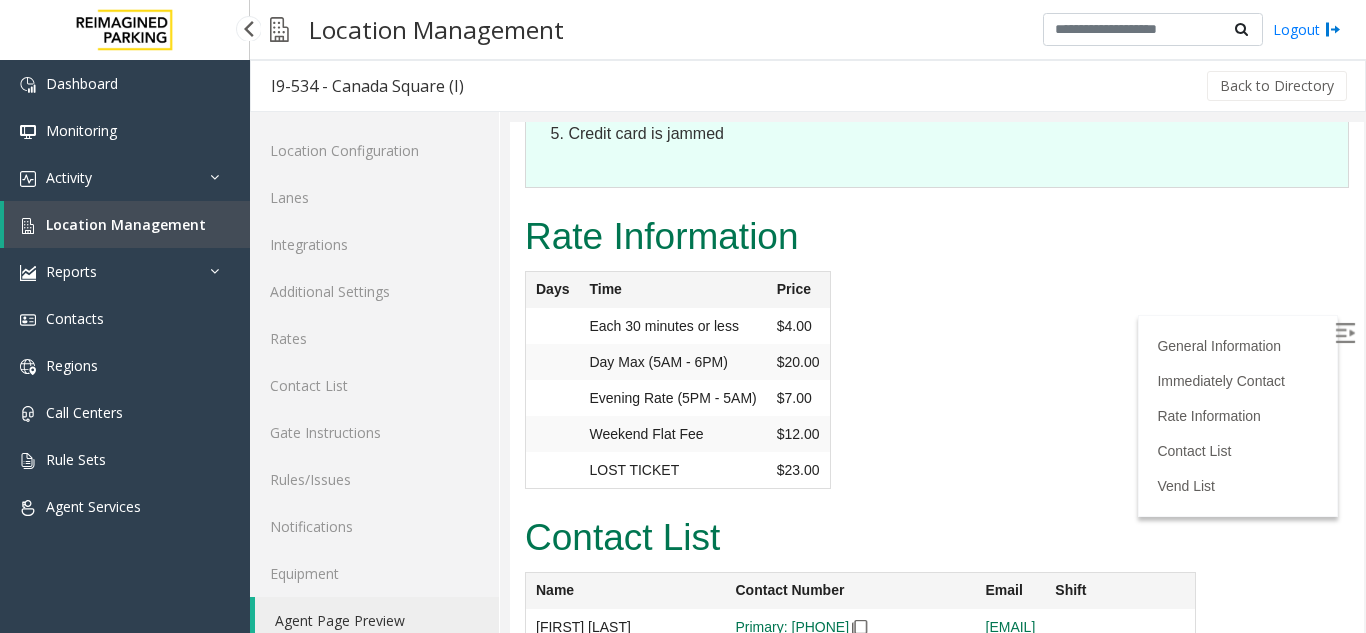 click on "Location Management" at bounding box center (126, 224) 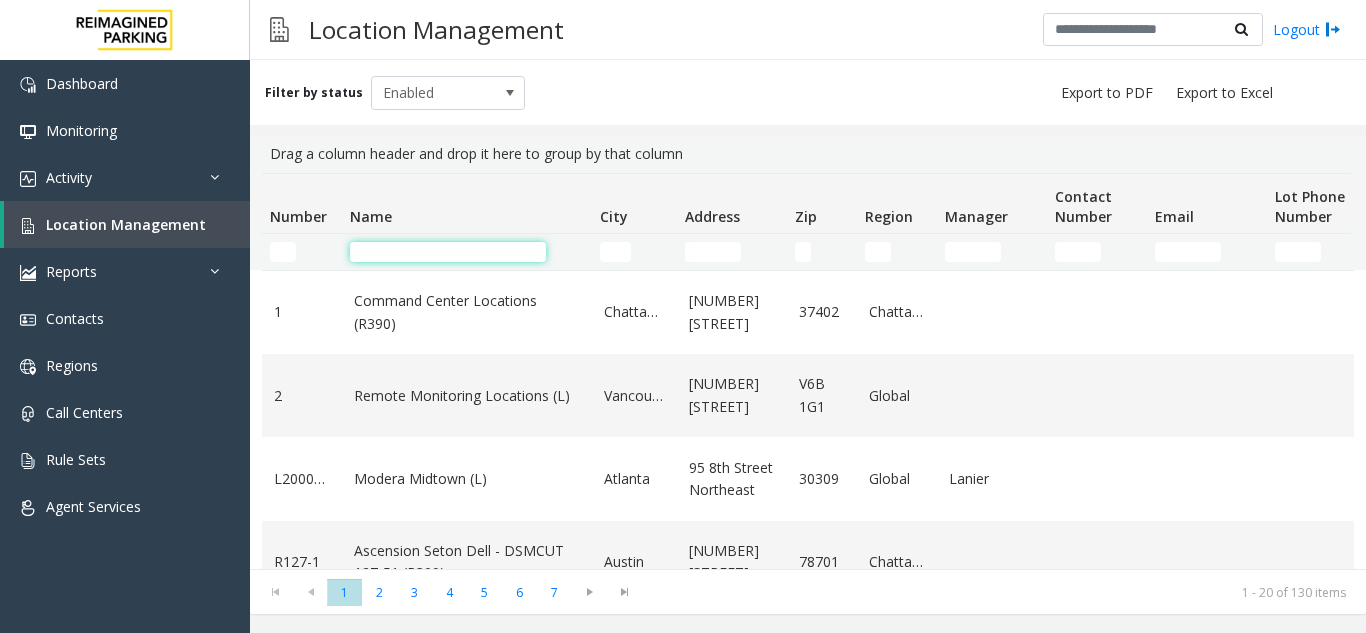 click 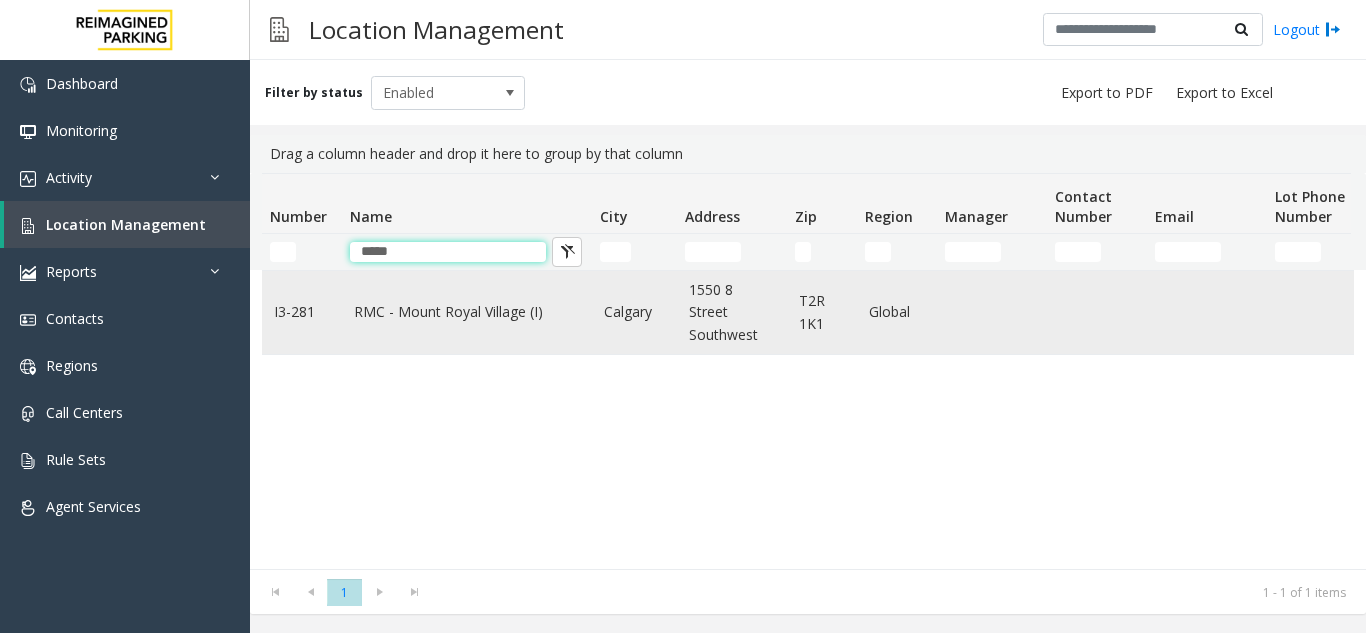 type on "*****" 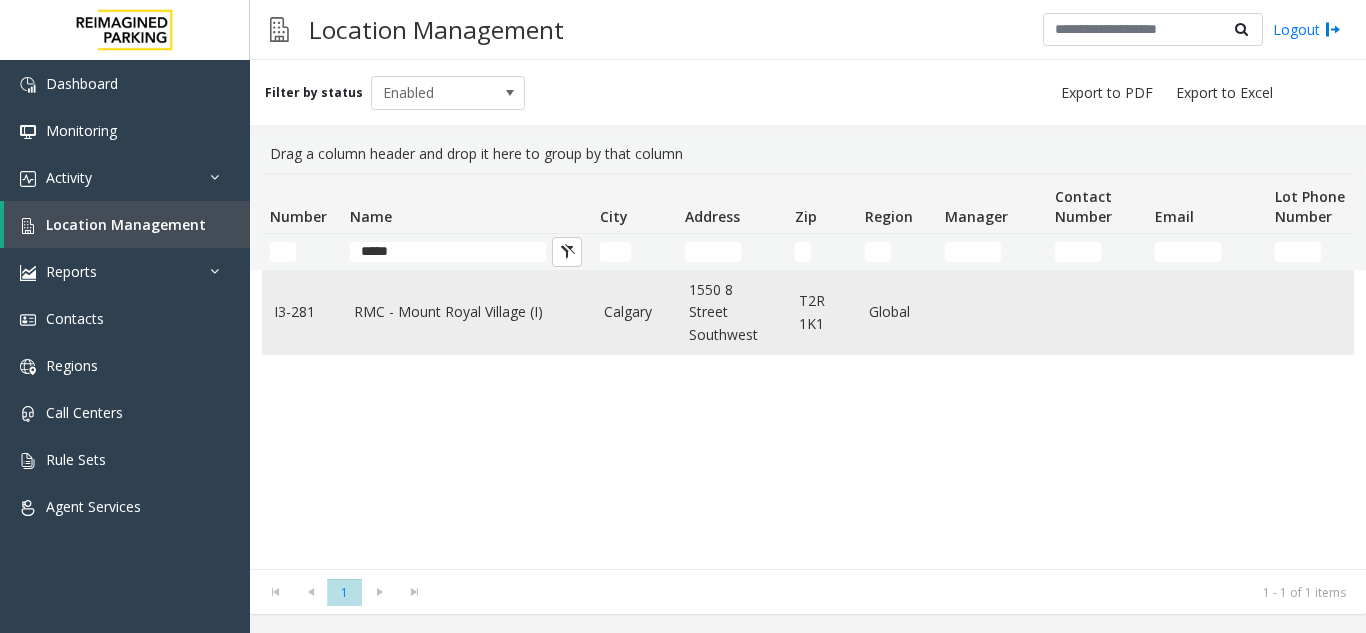 click on "RMC - Mount Royal Village (I)" 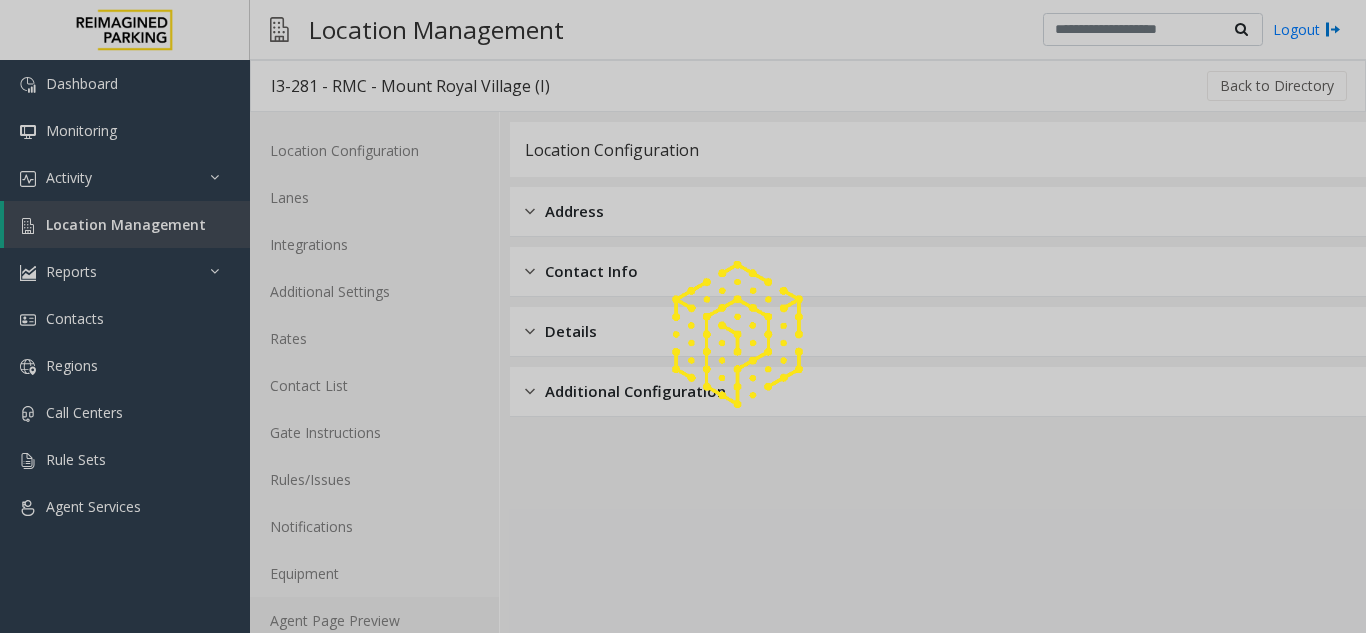 click on "Agent Page Preview" 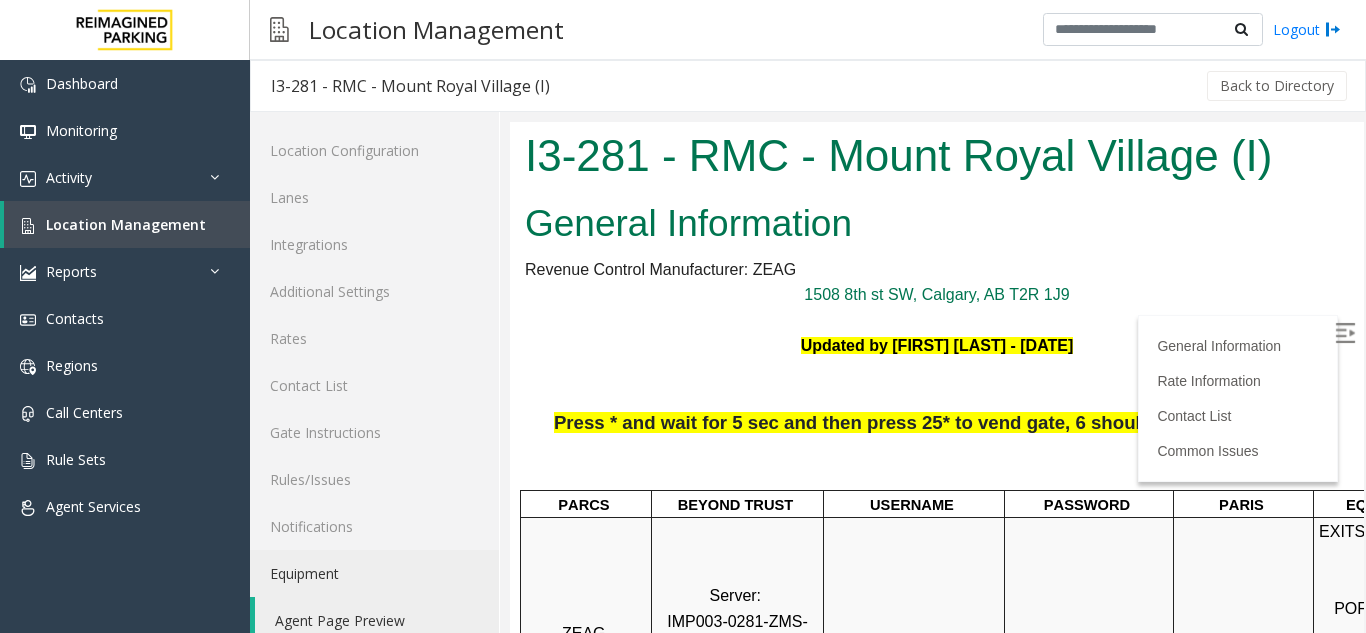 scroll, scrollTop: 0, scrollLeft: 0, axis: both 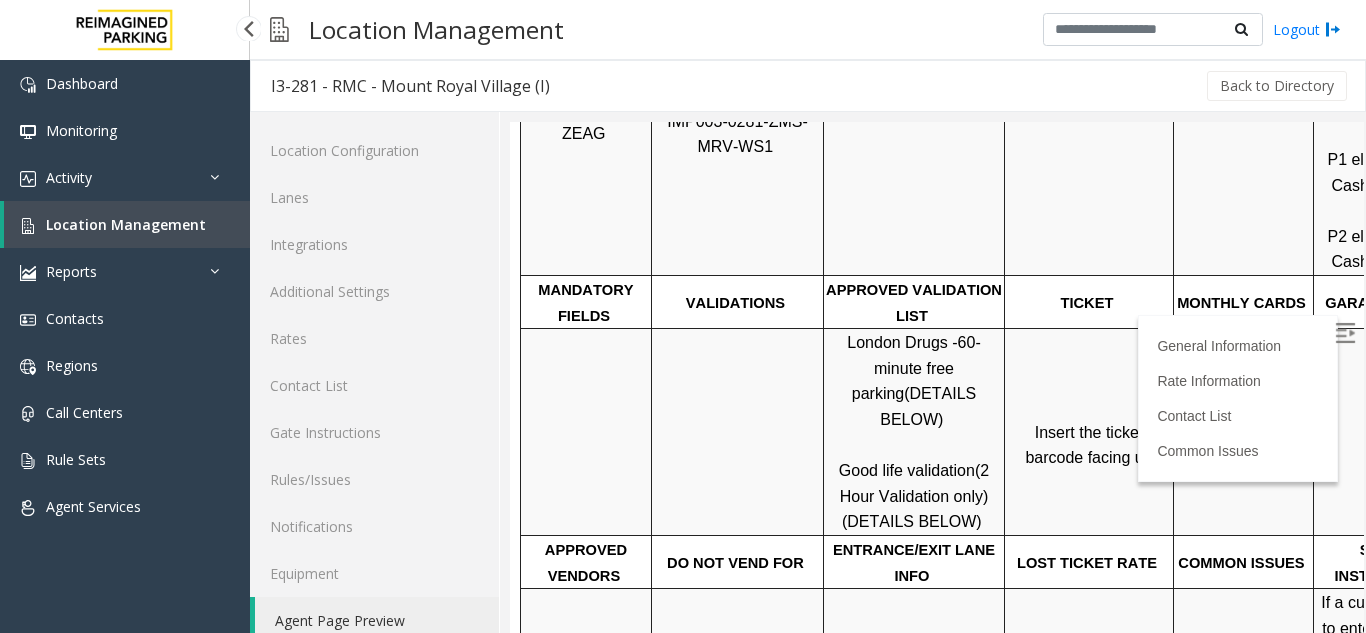 click on "Location Management" at bounding box center [127, 224] 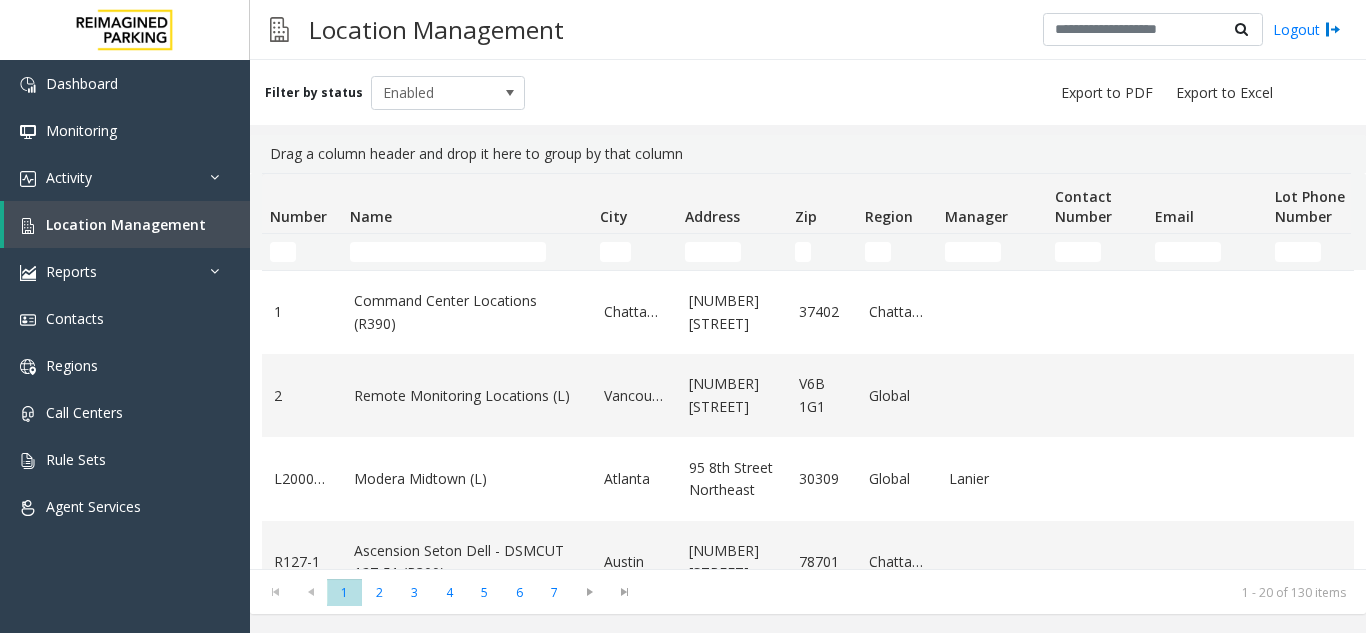 click on "Name" 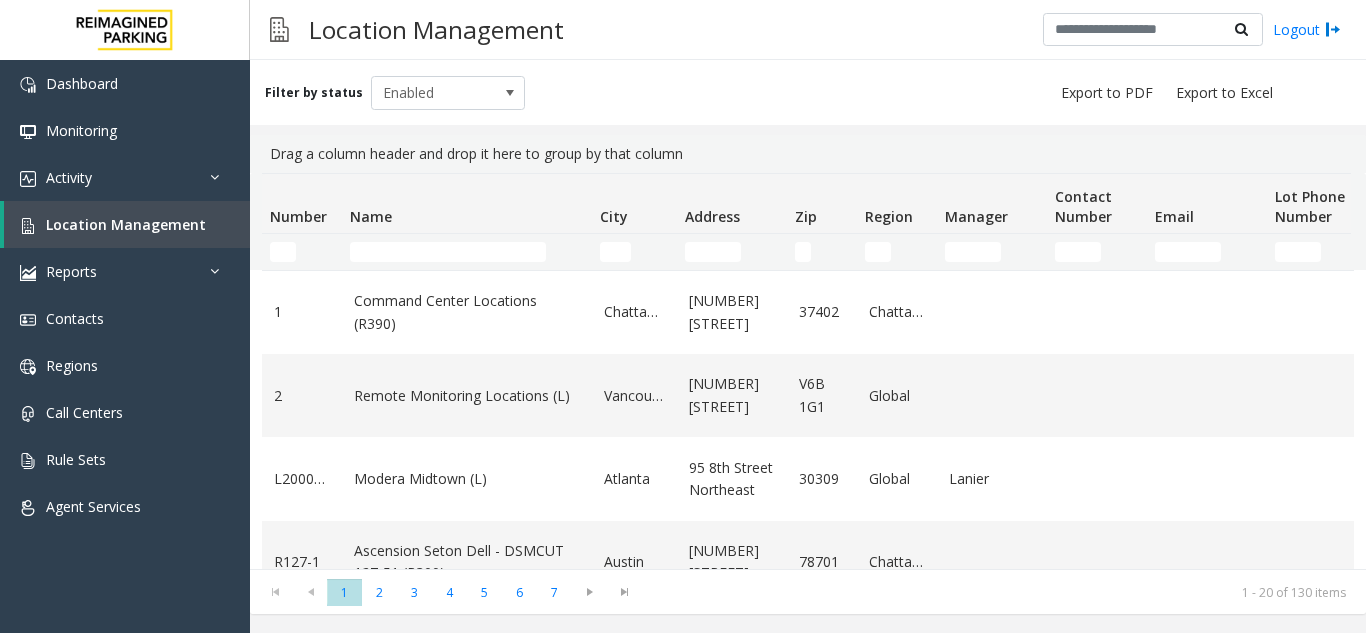 scroll, scrollTop: 0, scrollLeft: 0, axis: both 